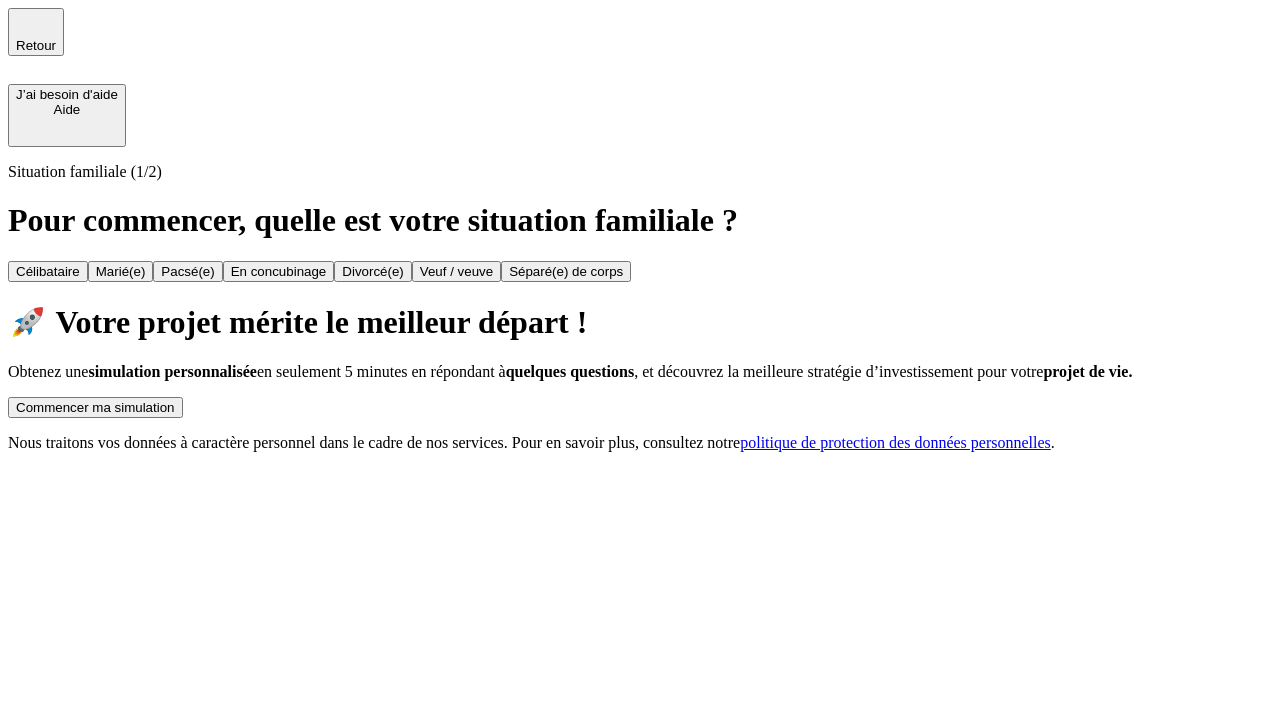 scroll, scrollTop: 0, scrollLeft: 0, axis: both 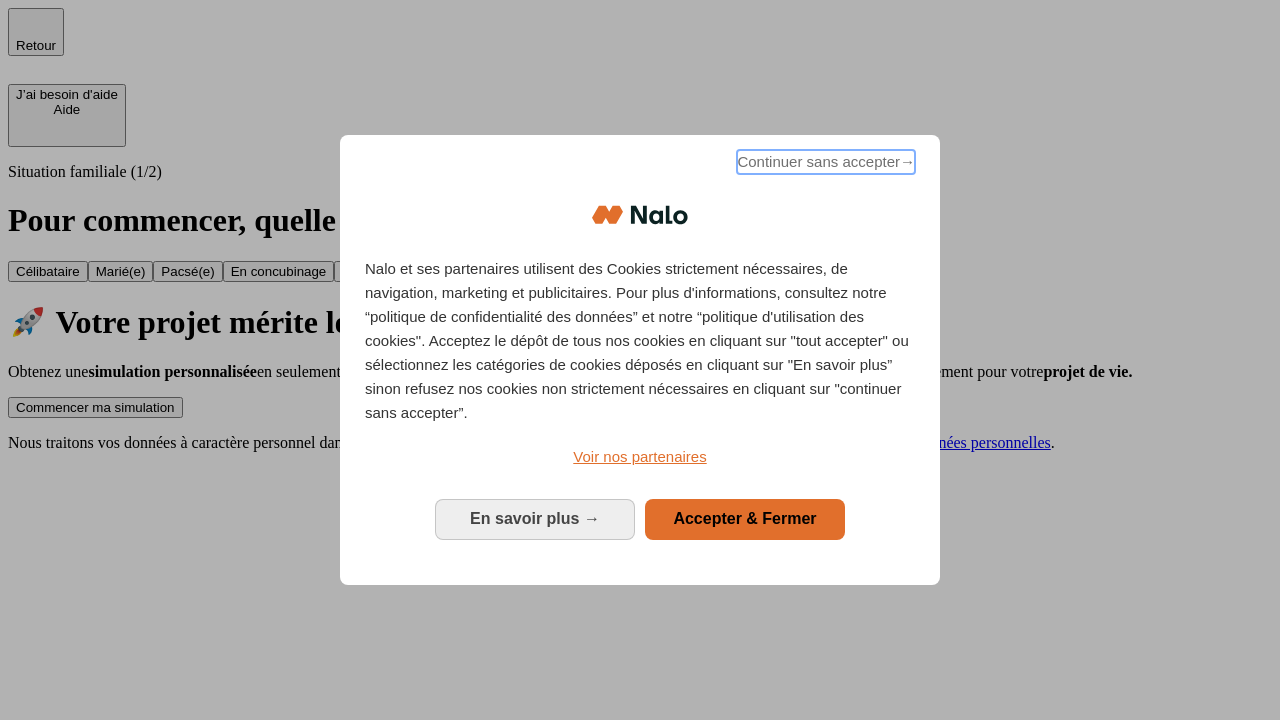 click on "Continuer sans accepter  →" at bounding box center (826, 162) 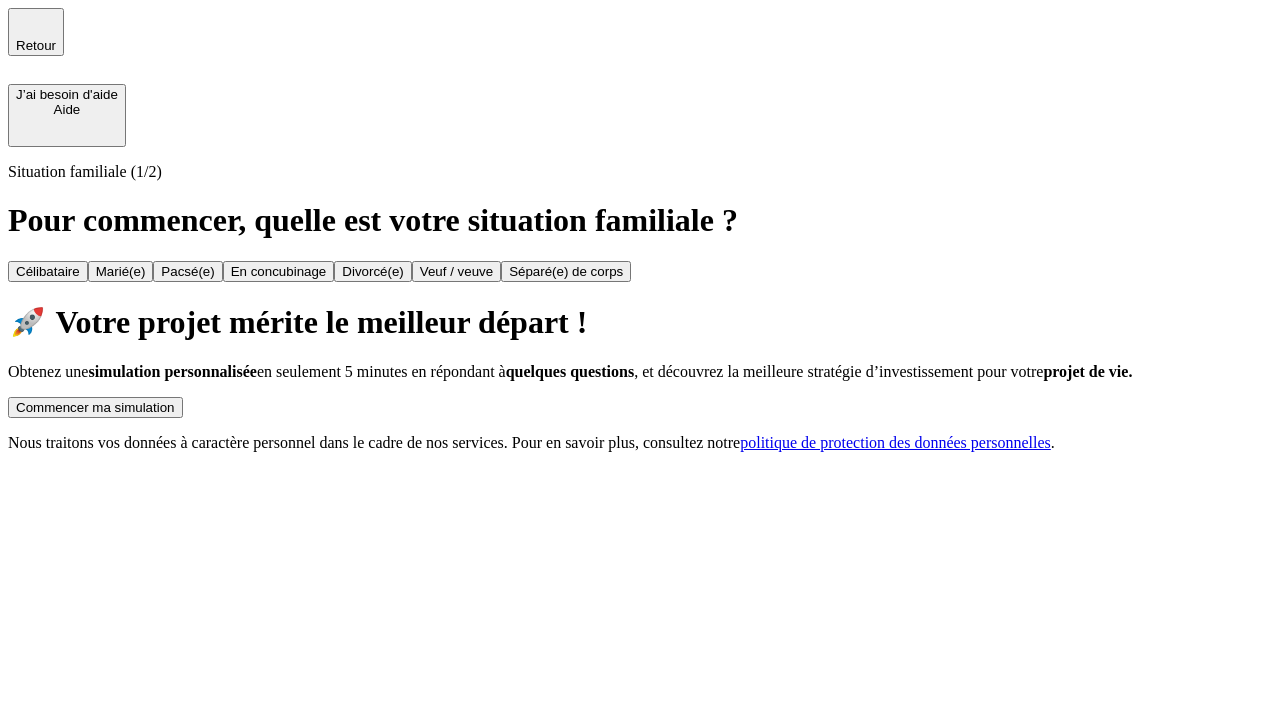 click on "Commencer ma simulation" at bounding box center [95, 407] 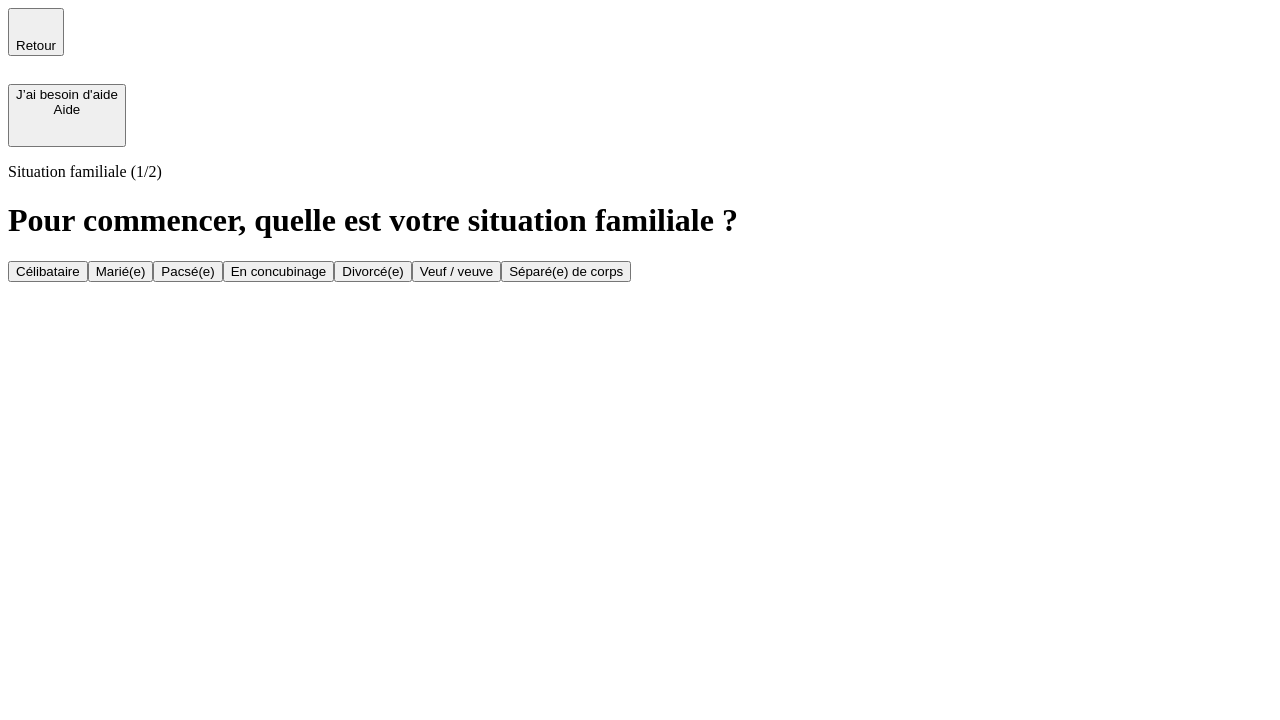 click on "En concubinage" at bounding box center (279, 271) 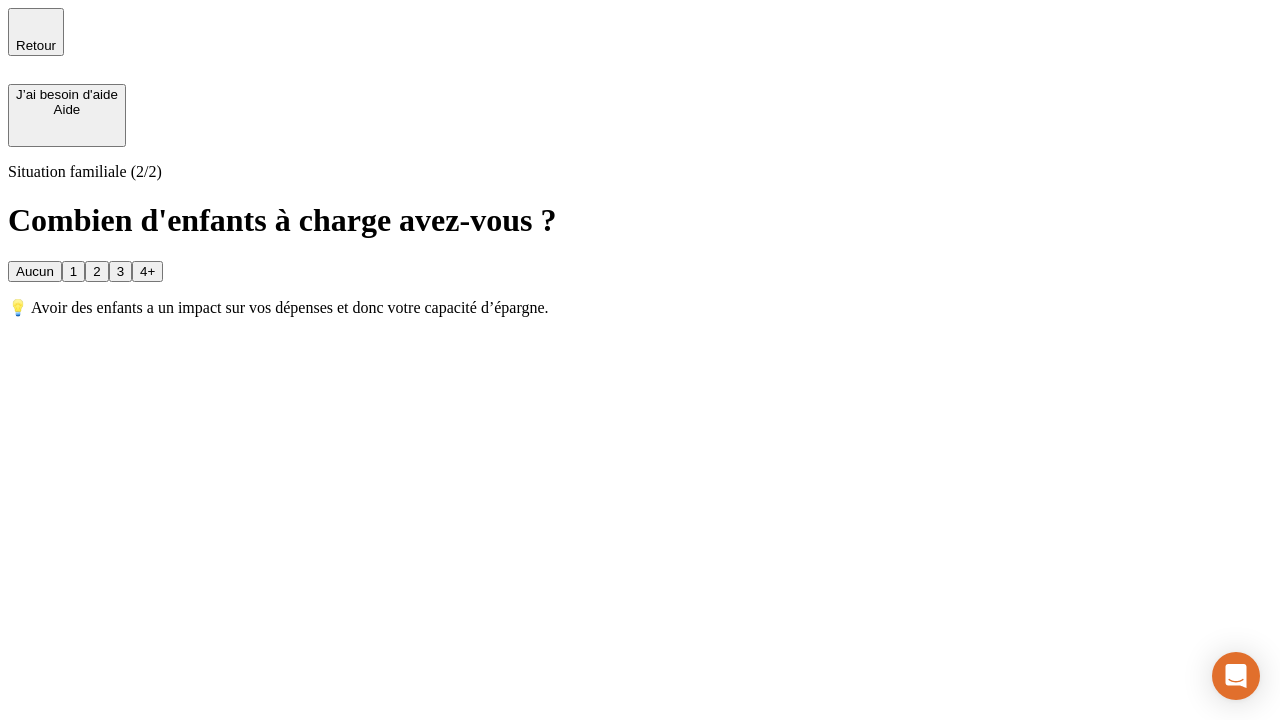 click on "2" at bounding box center [96, 271] 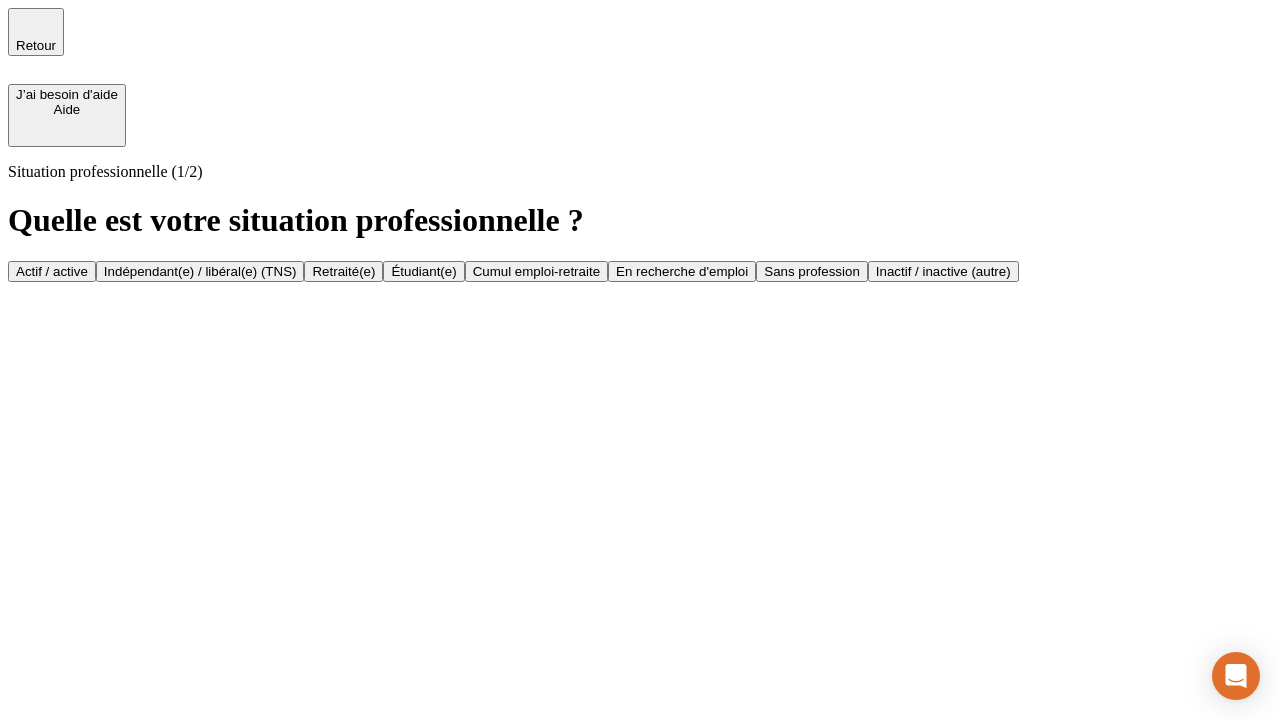 click on "Indépendant(e) / libéral(e) (TNS)" at bounding box center (200, 271) 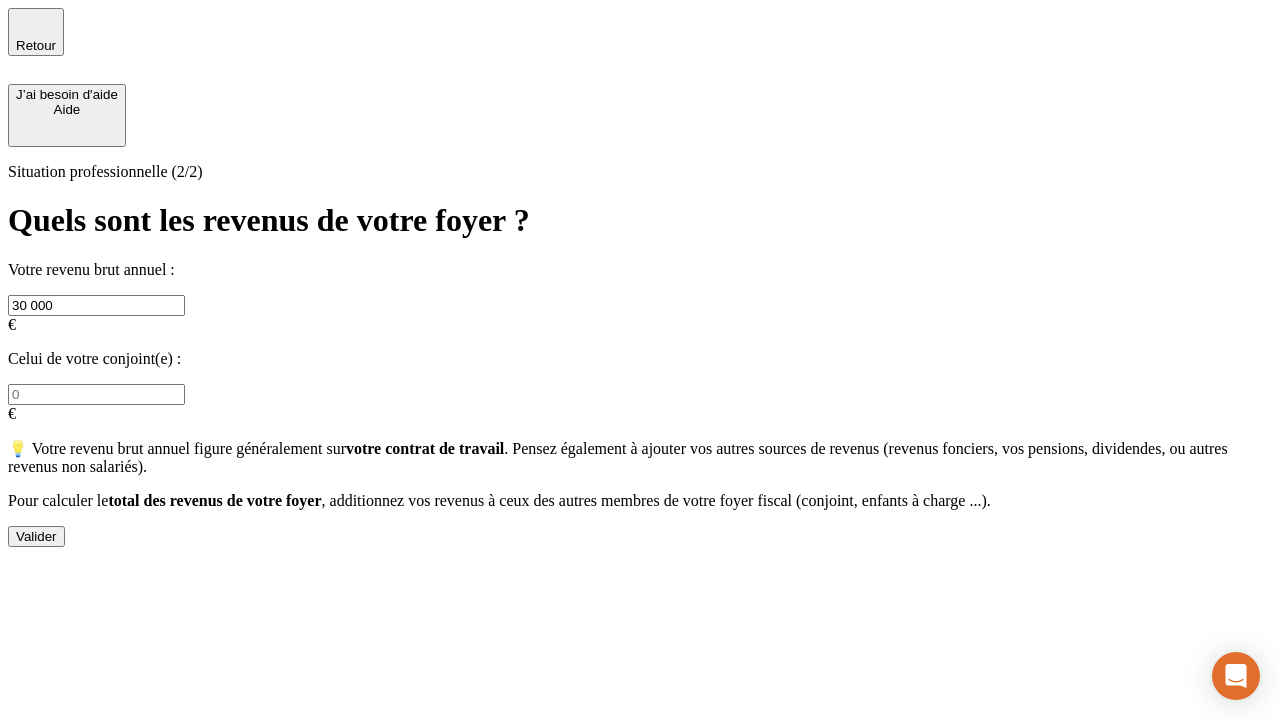 type on "30 000" 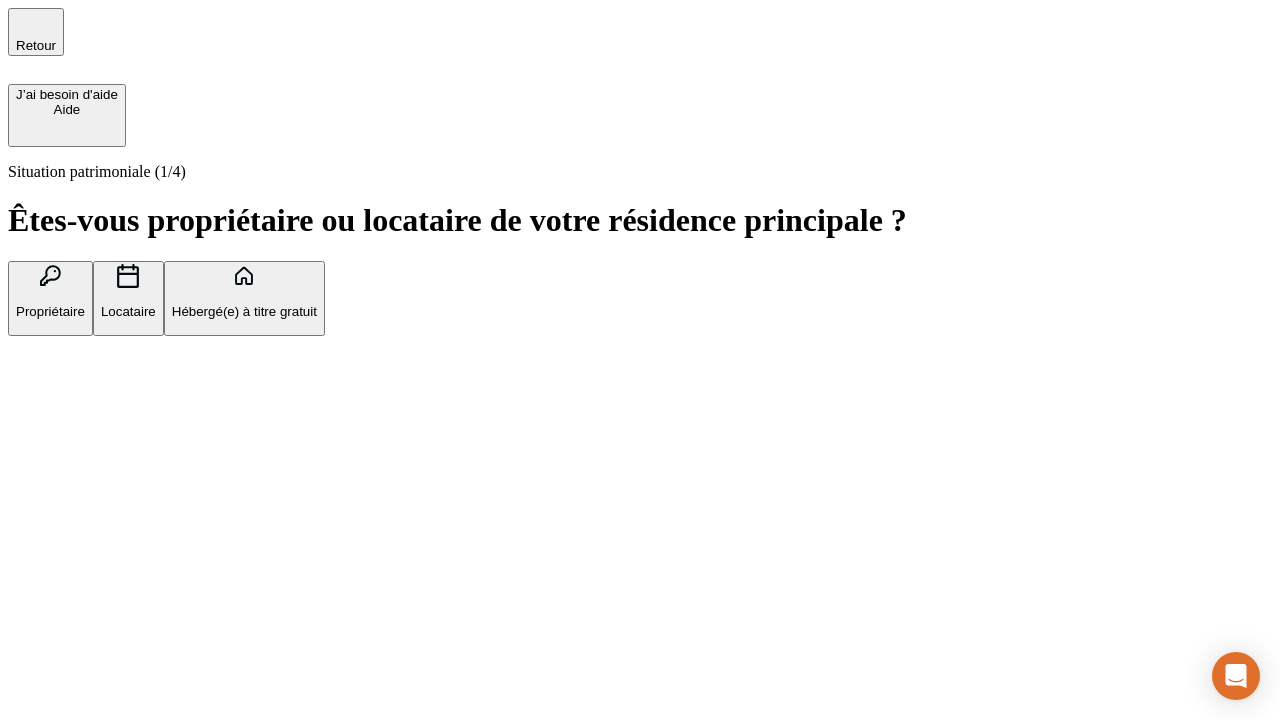 click on "Locataire" at bounding box center [128, 311] 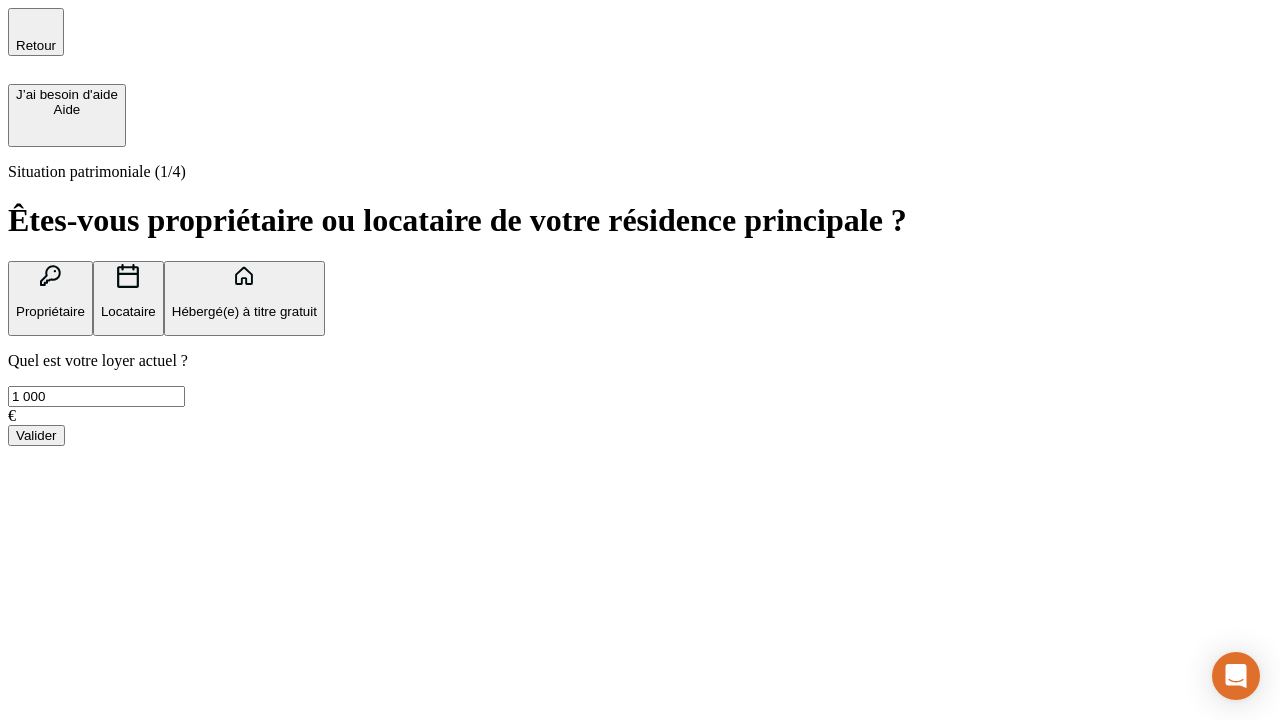 type on "1 000" 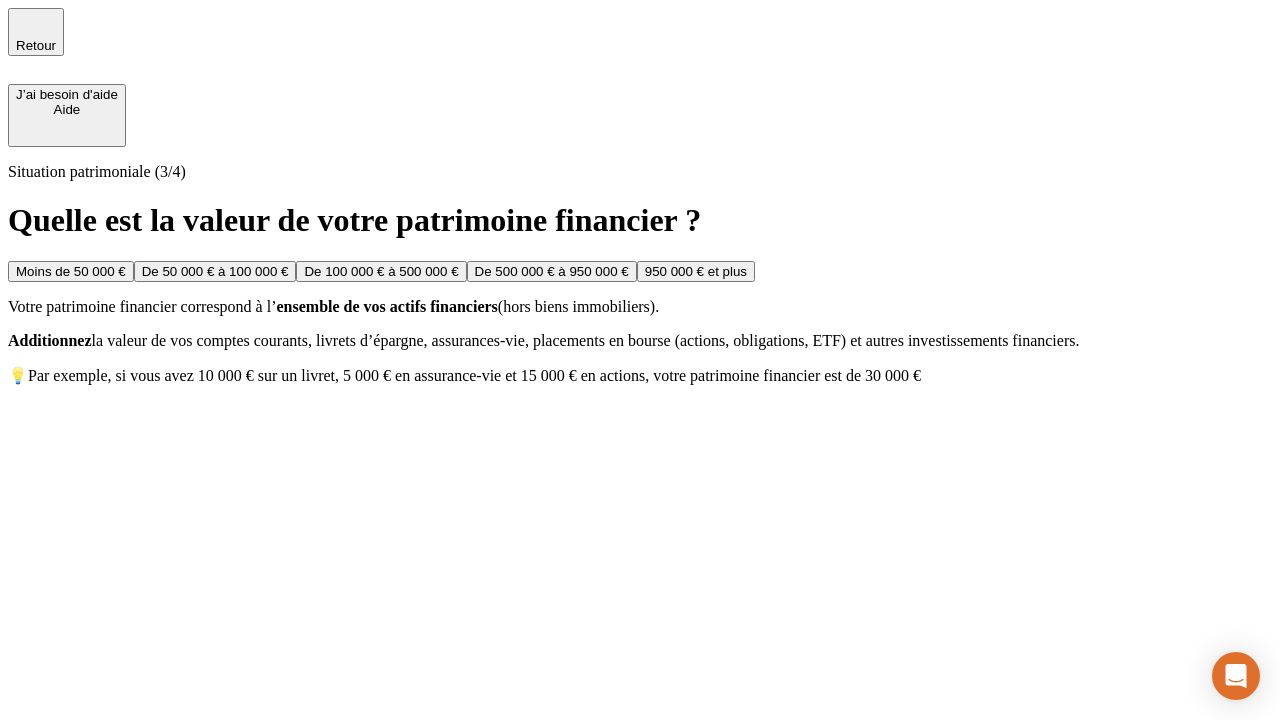 click on "Moins de 50 000 €" at bounding box center (71, 271) 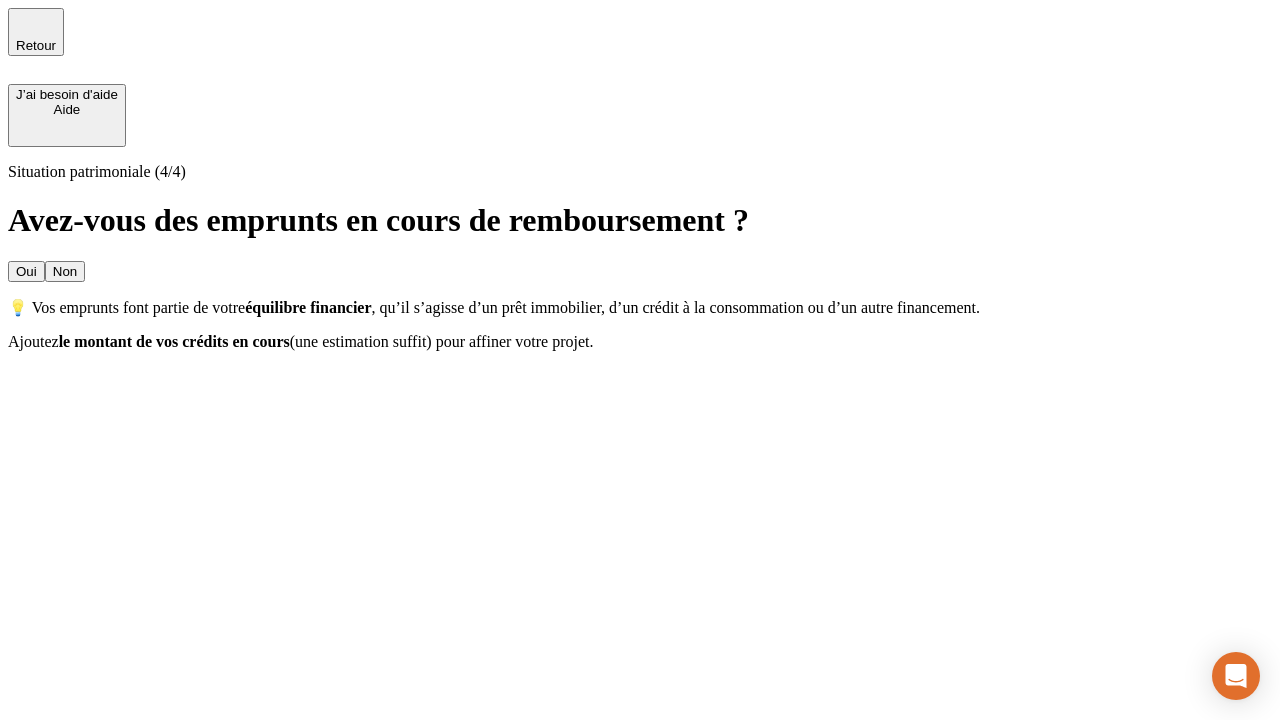click on "Non" at bounding box center (65, 271) 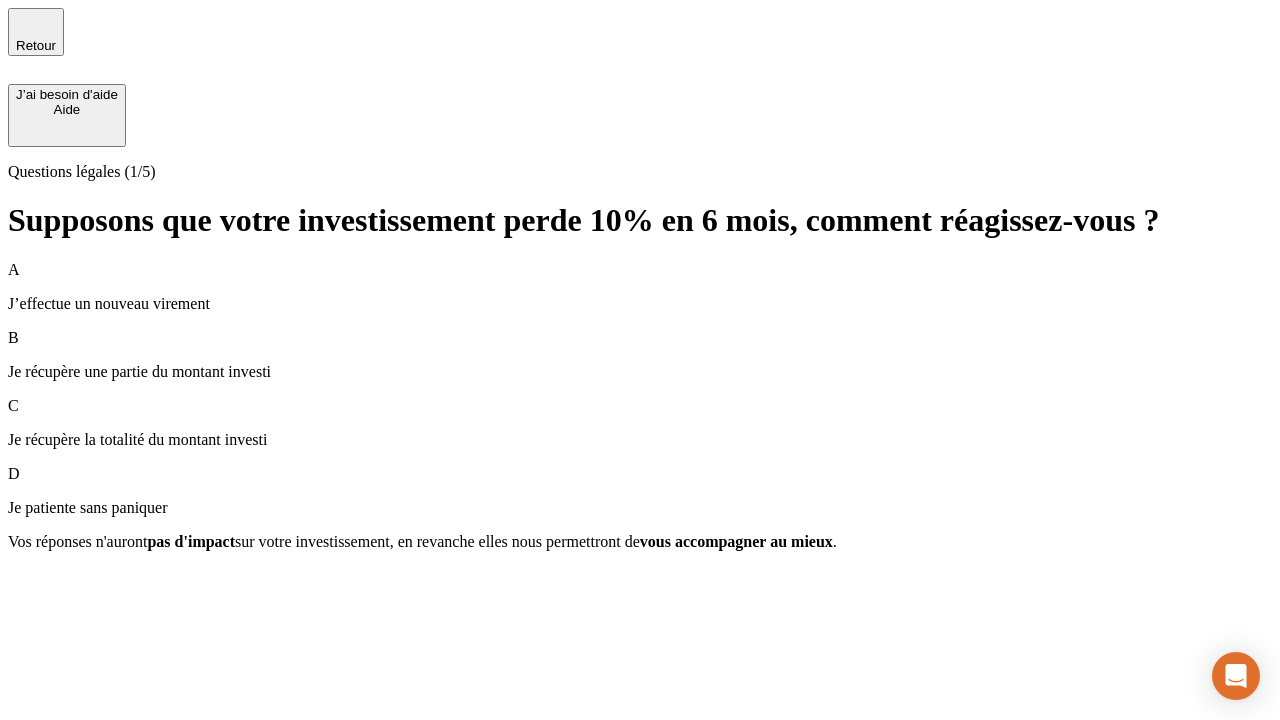 click on "A J’effectue un nouveau virement" at bounding box center (640, 287) 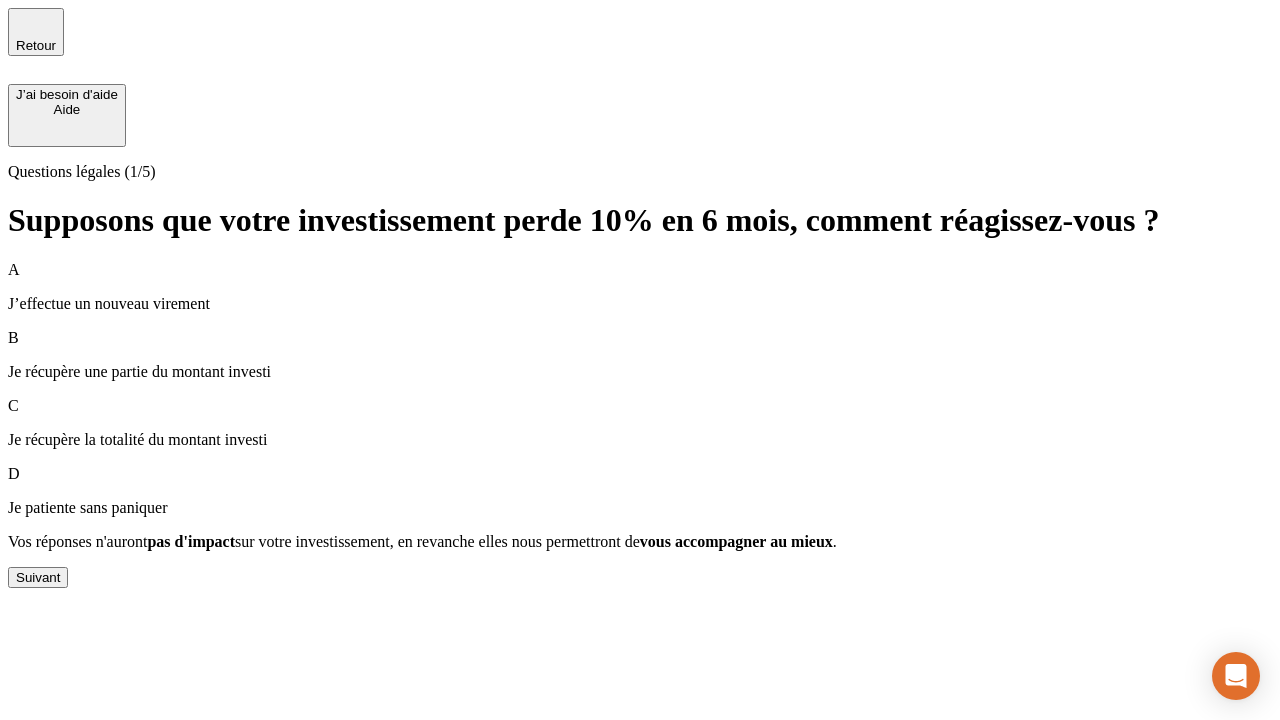 click on "Suivant" at bounding box center [38, 577] 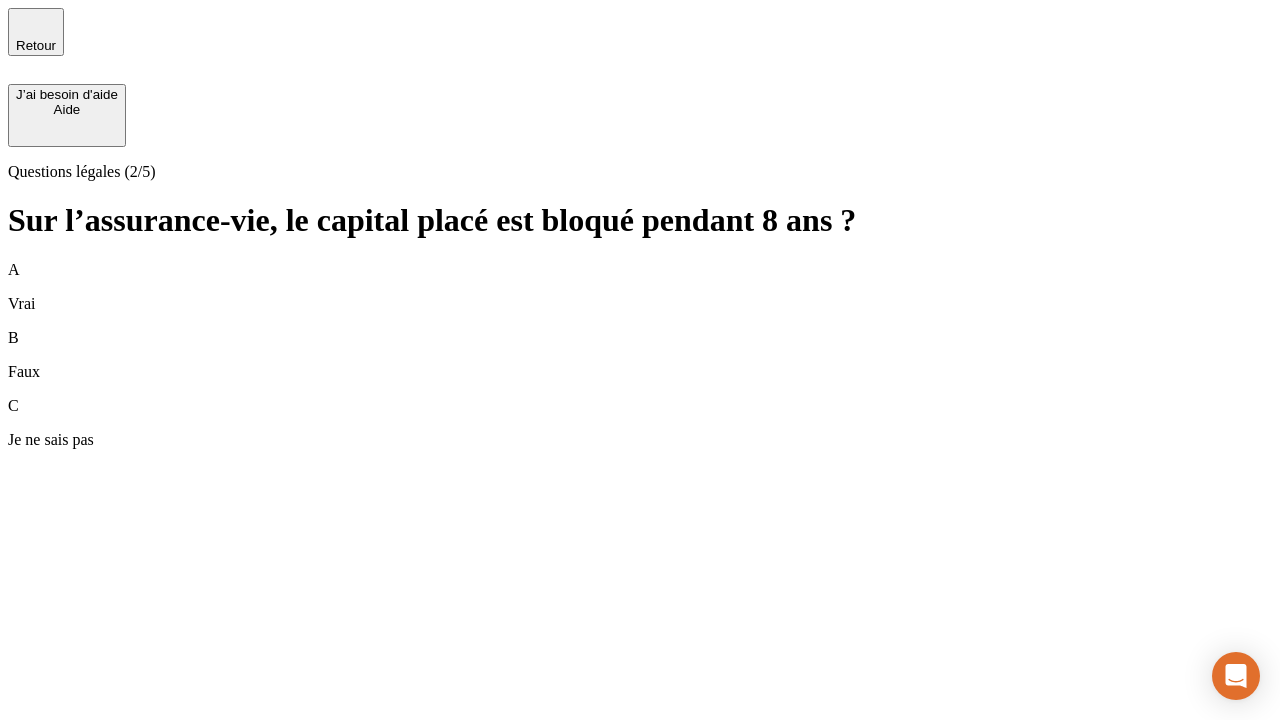 click on "A Vrai" at bounding box center (640, 287) 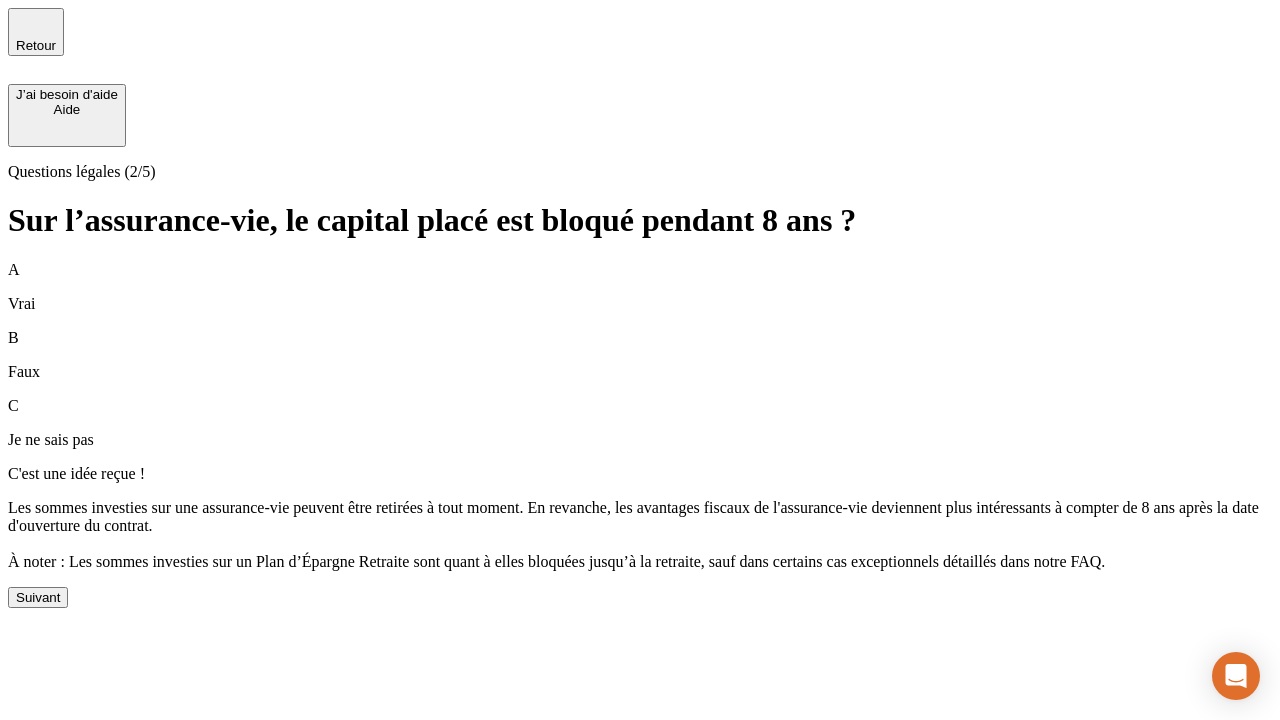 click on "Suivant" at bounding box center (38, 597) 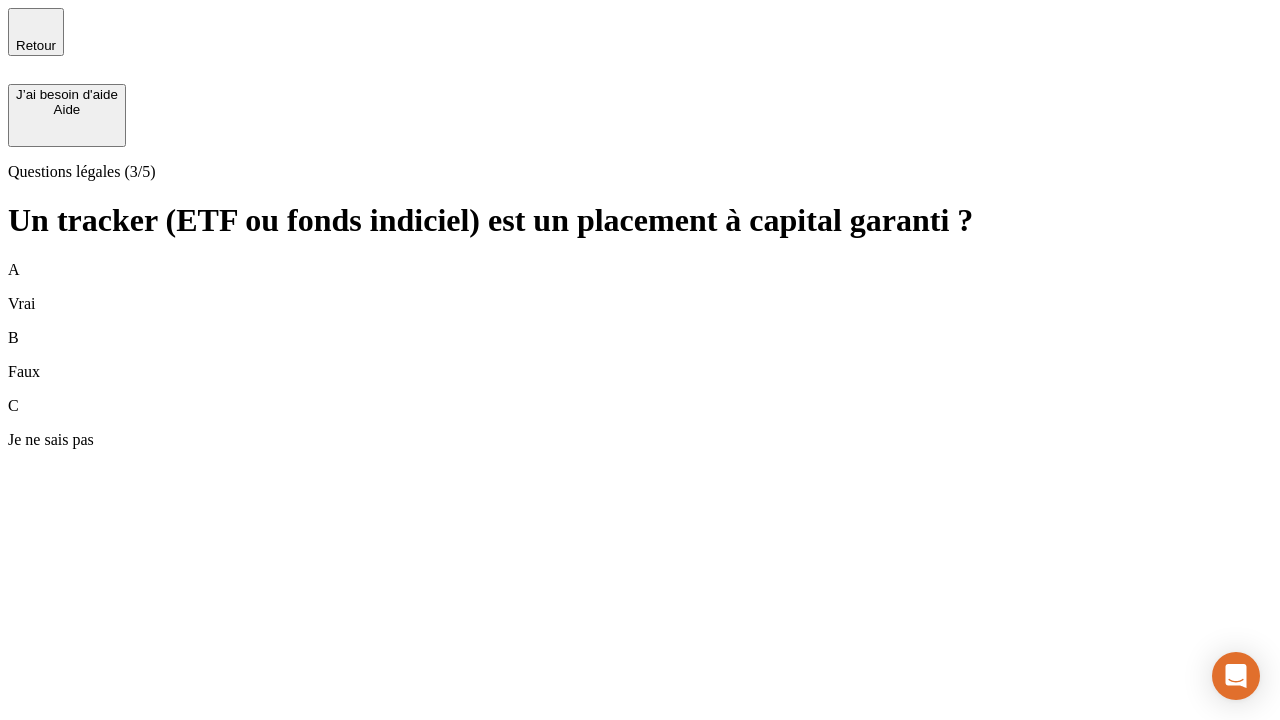 click on "A Vrai" at bounding box center (640, 287) 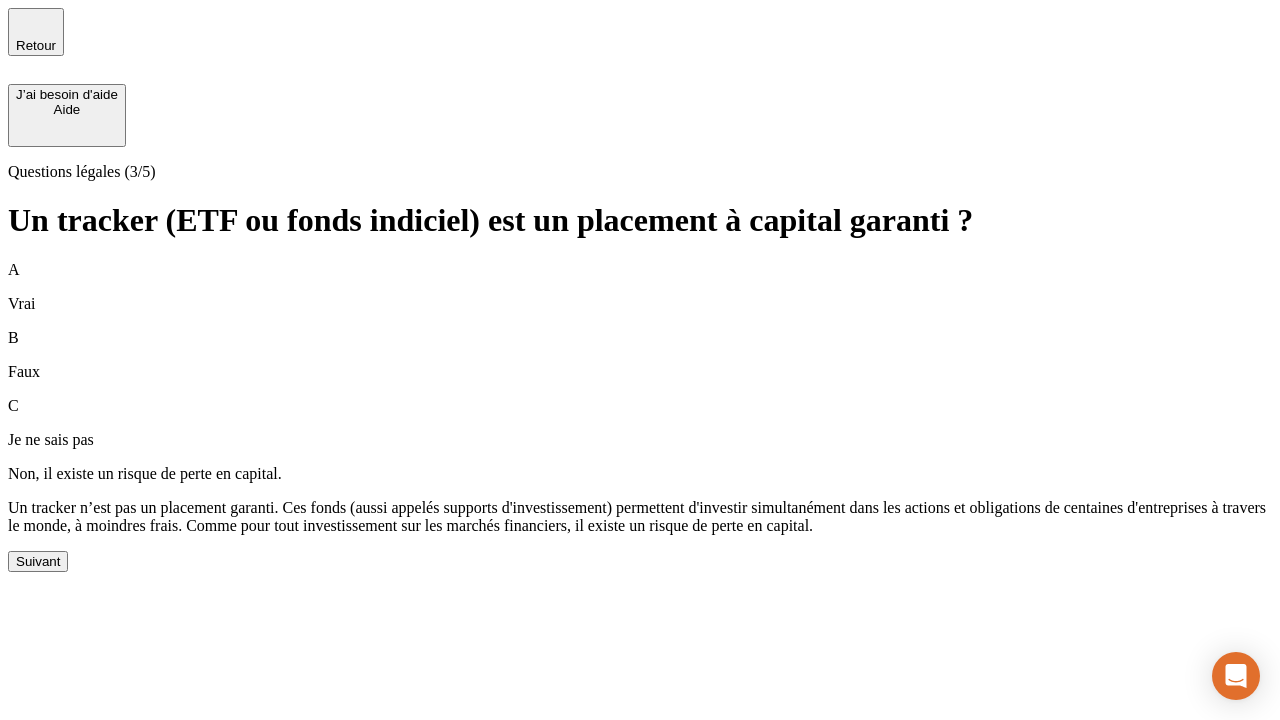 click on "Suivant" at bounding box center [38, 561] 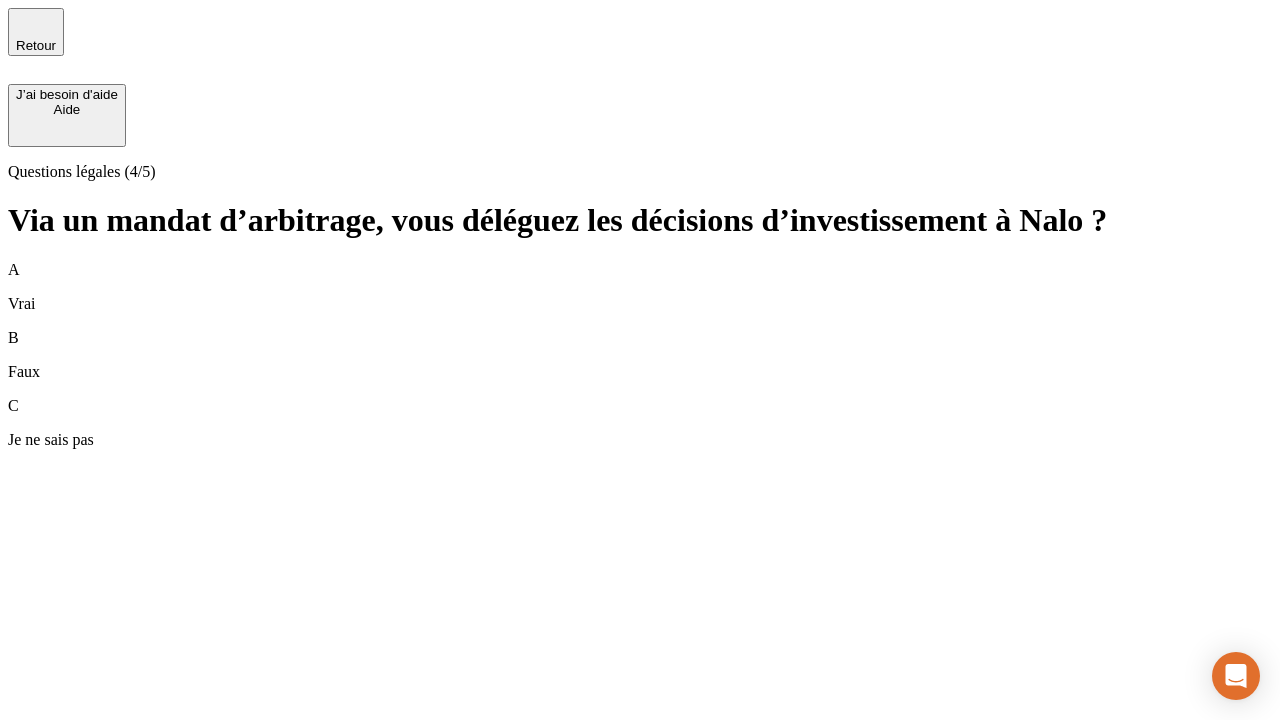 click on "A Vrai" at bounding box center [640, 287] 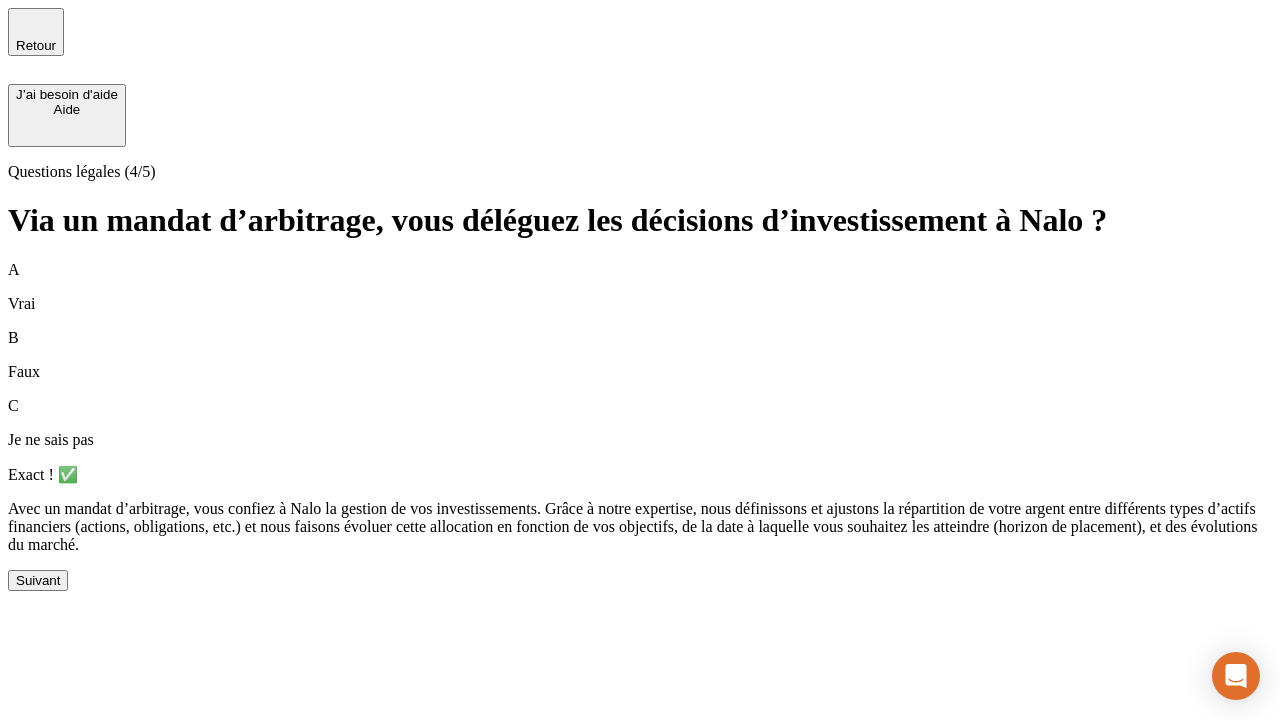 click on "Suivant" at bounding box center [38, 580] 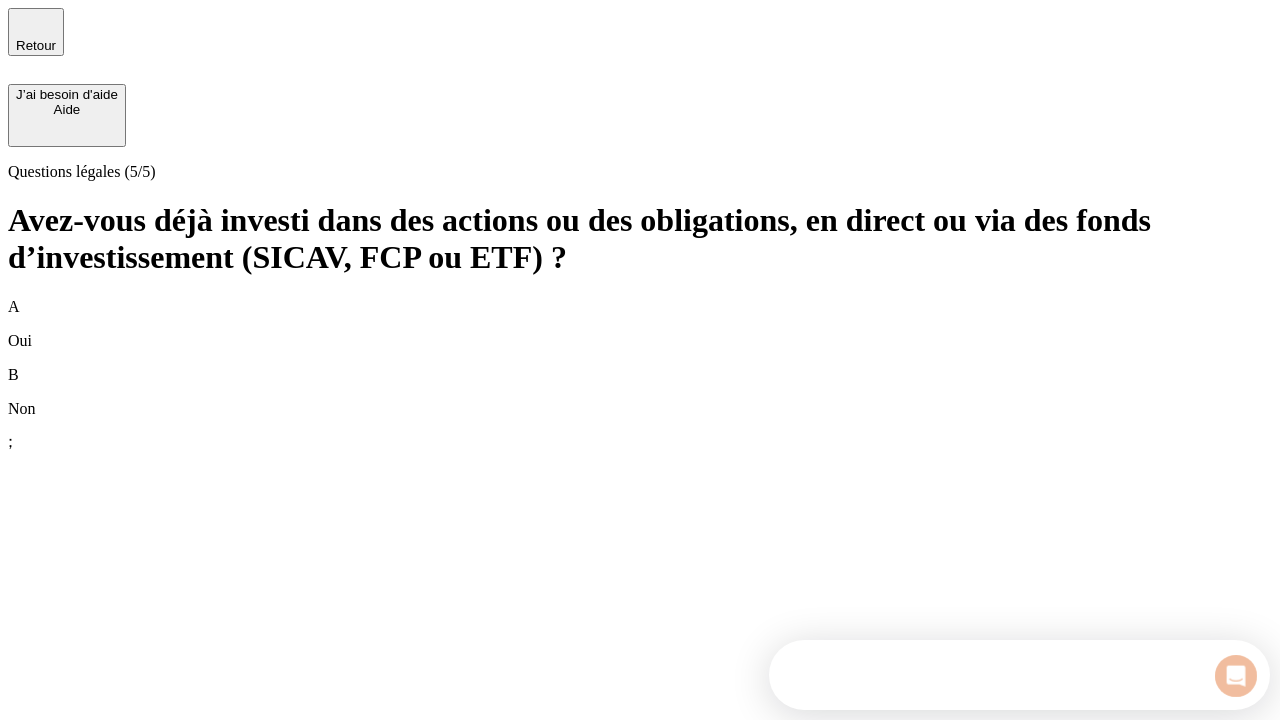 scroll, scrollTop: 0, scrollLeft: 0, axis: both 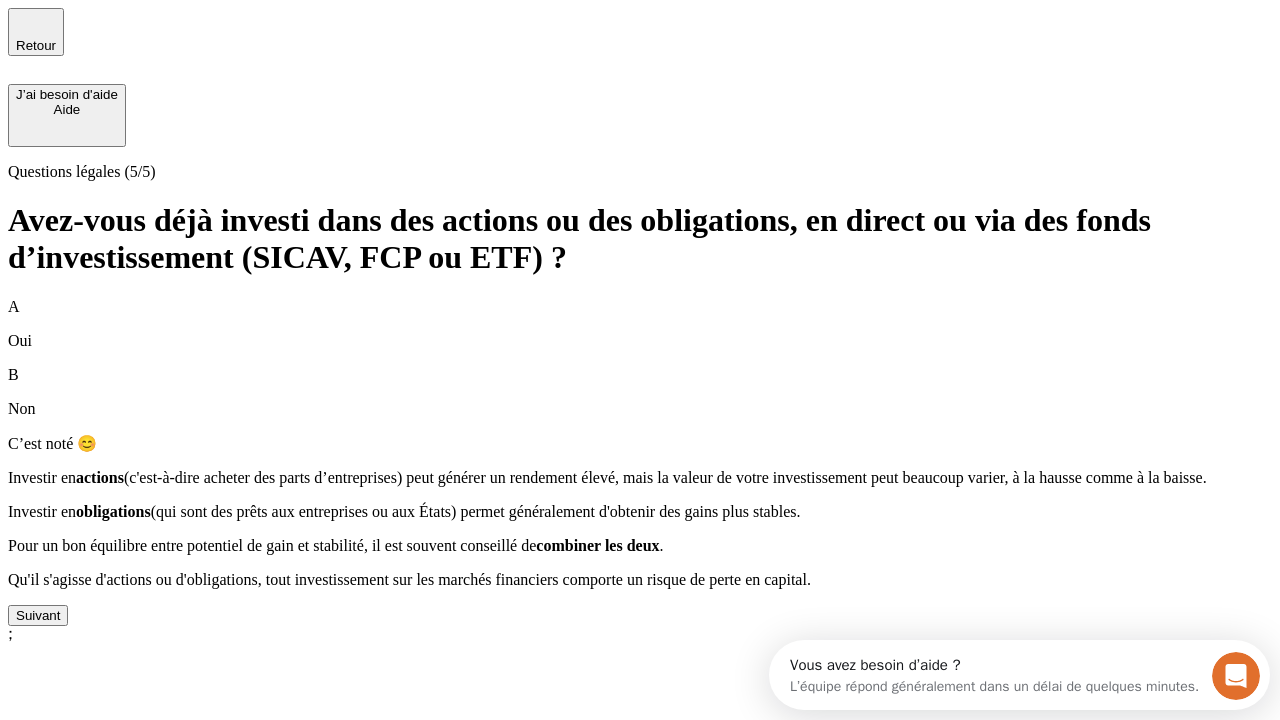 click on "Suivant" at bounding box center (38, 615) 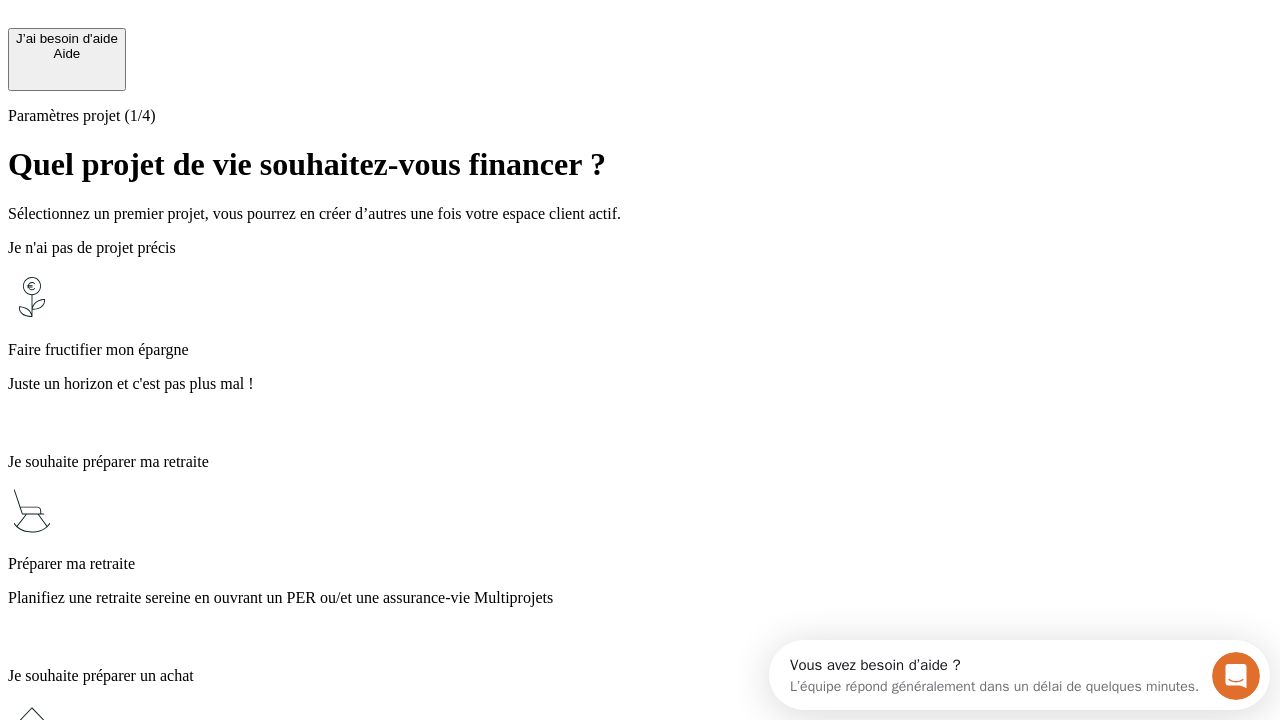 click on "Planifiez une retraite sereine en ouvrant un PER ou/et une assurance-vie Multiprojets" at bounding box center (640, 598) 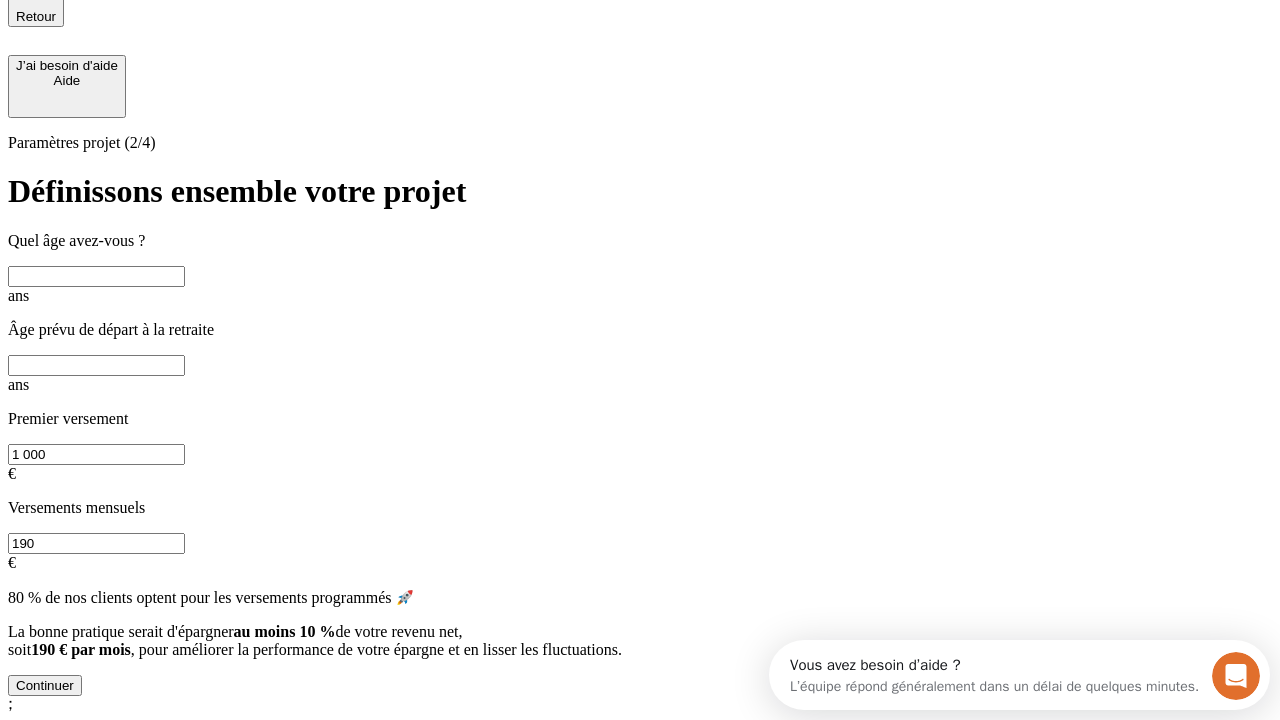 scroll, scrollTop: 18, scrollLeft: 0, axis: vertical 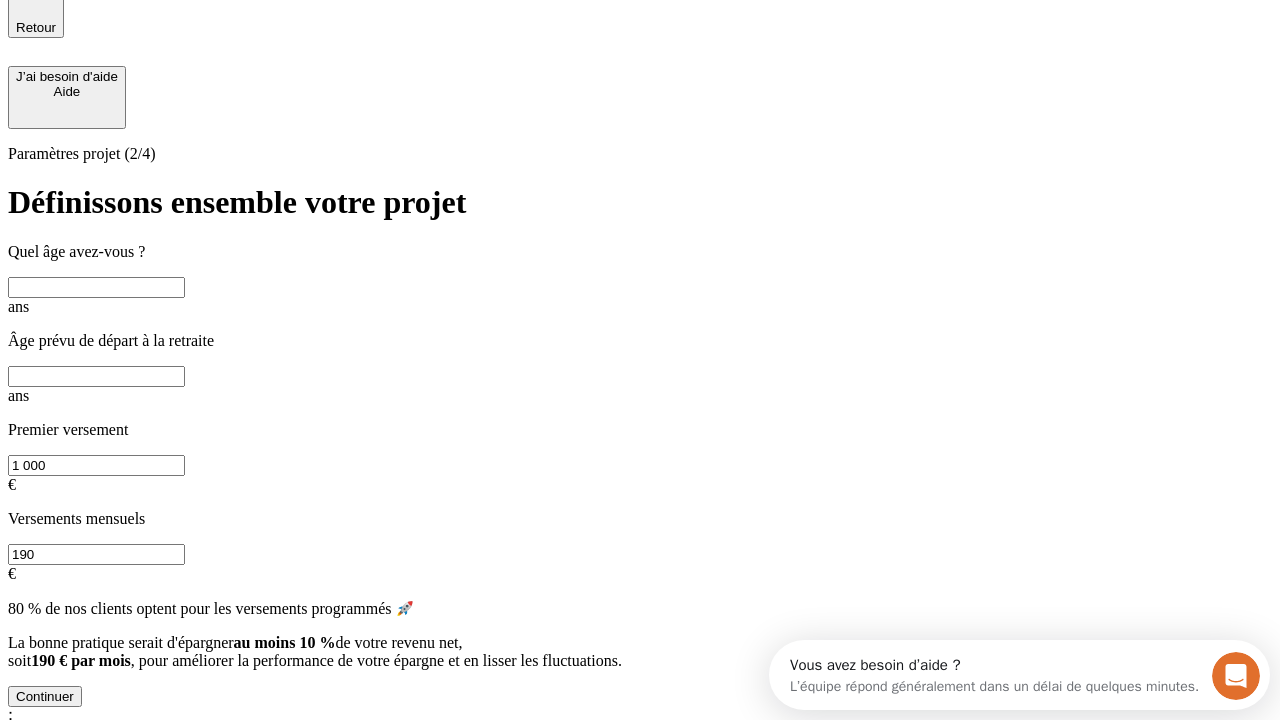 click at bounding box center [96, 287] 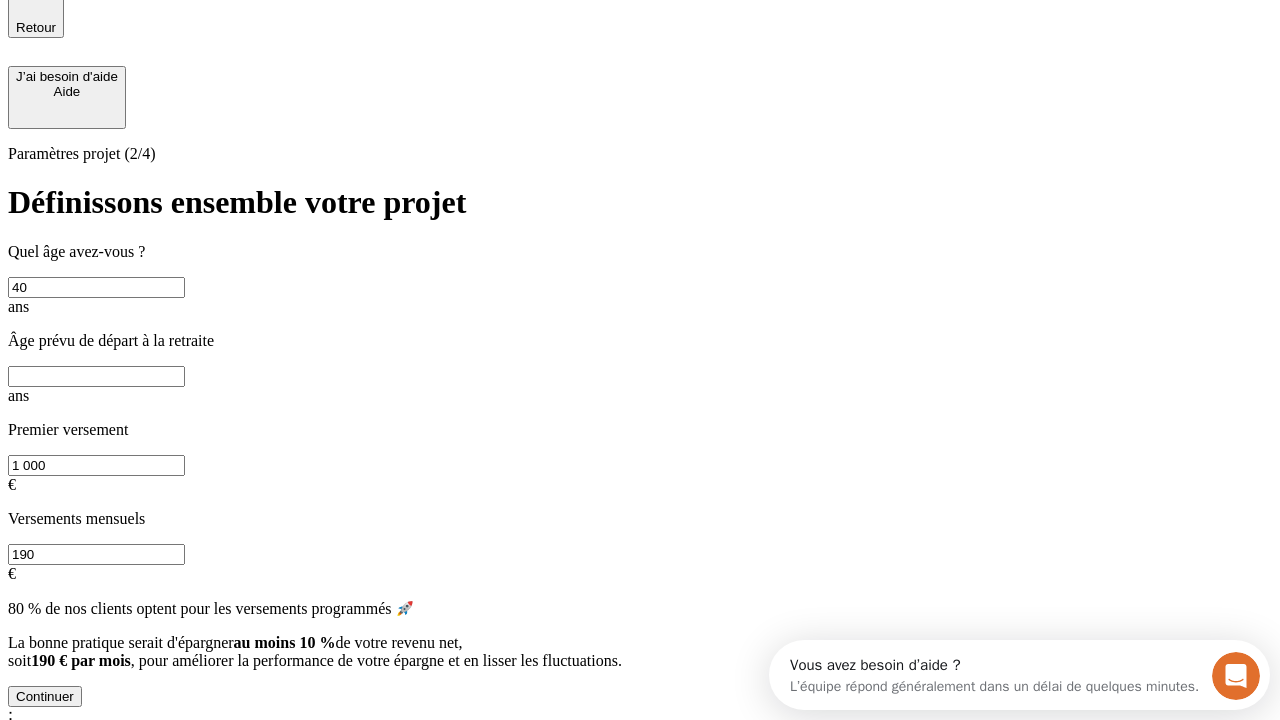 type on "40" 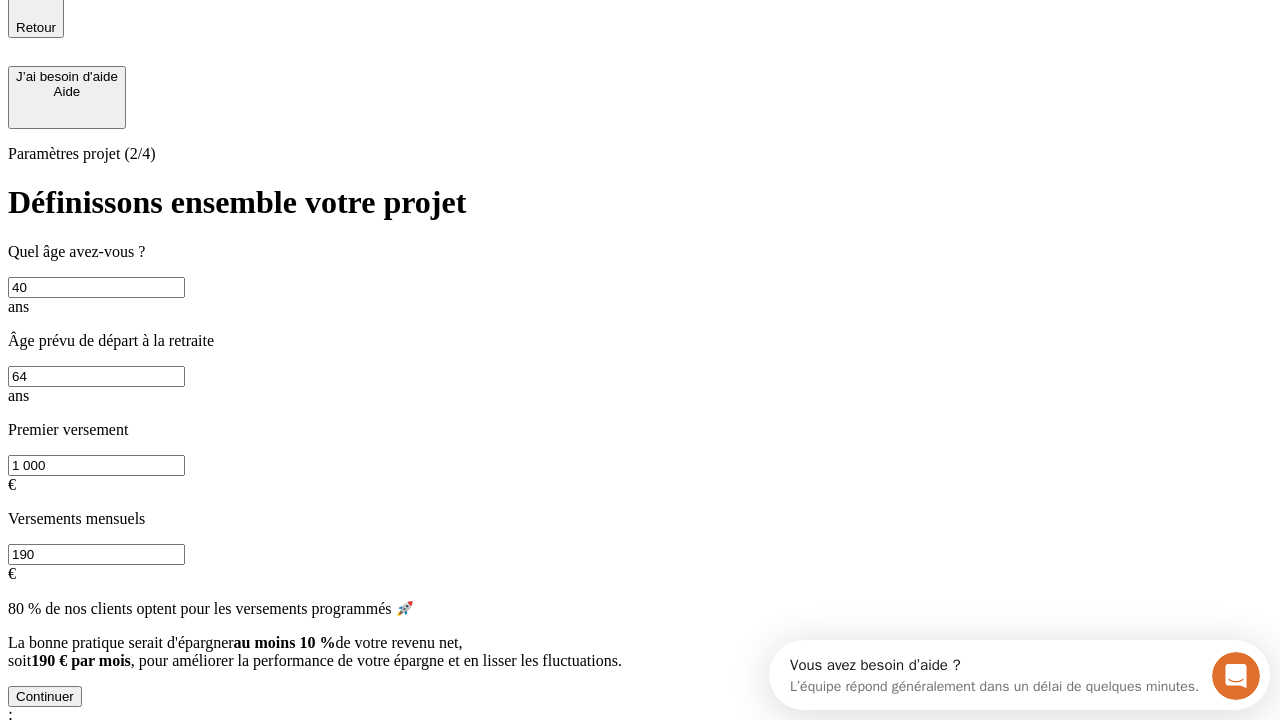 type on "64" 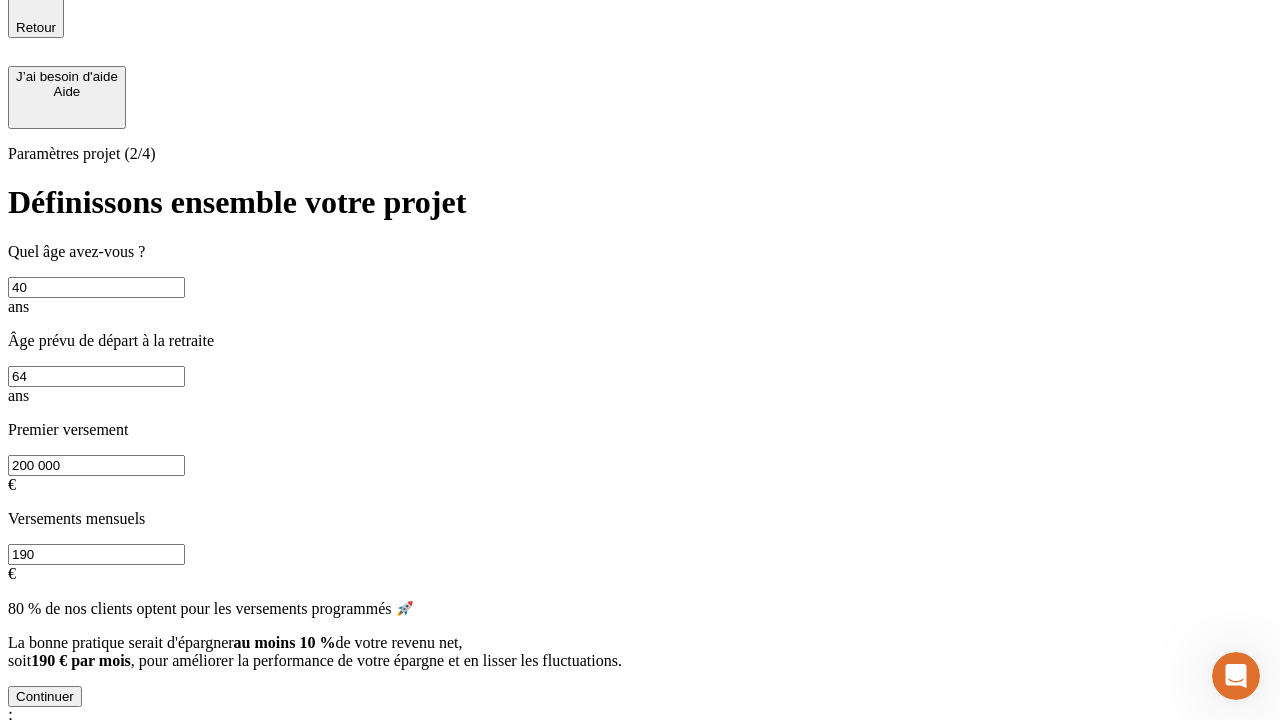 type on "200 000" 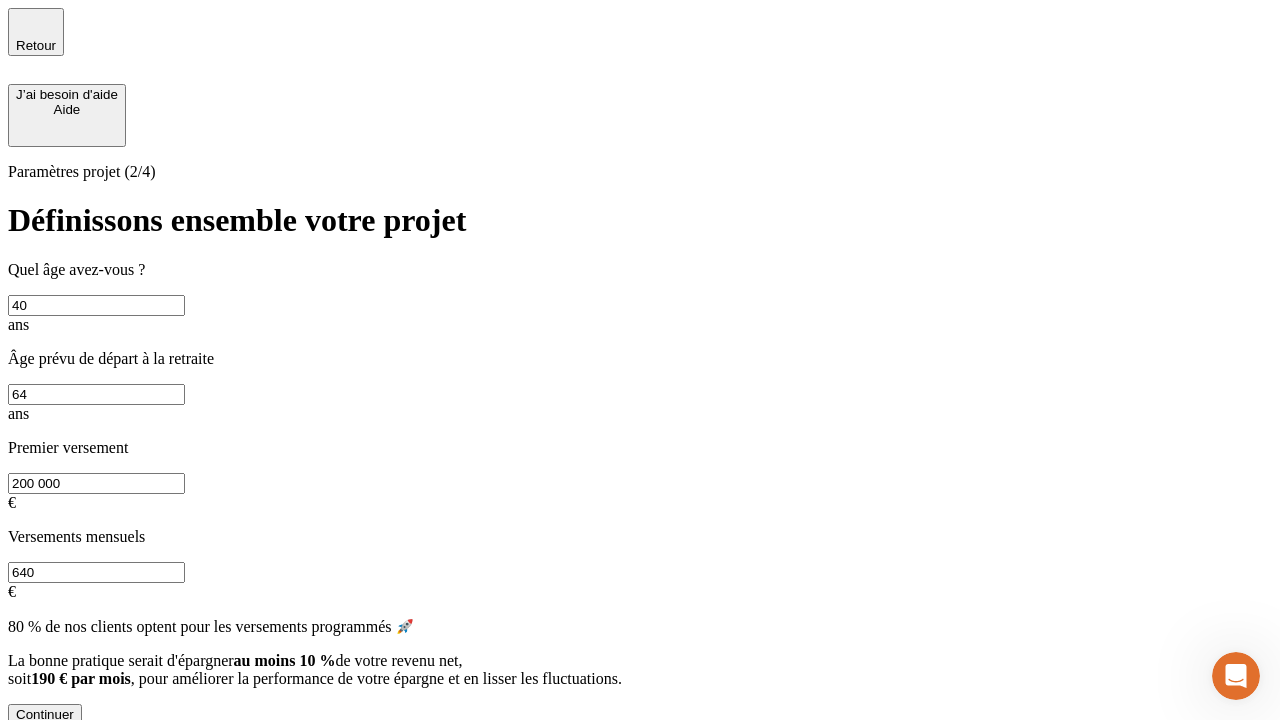 type on "640" 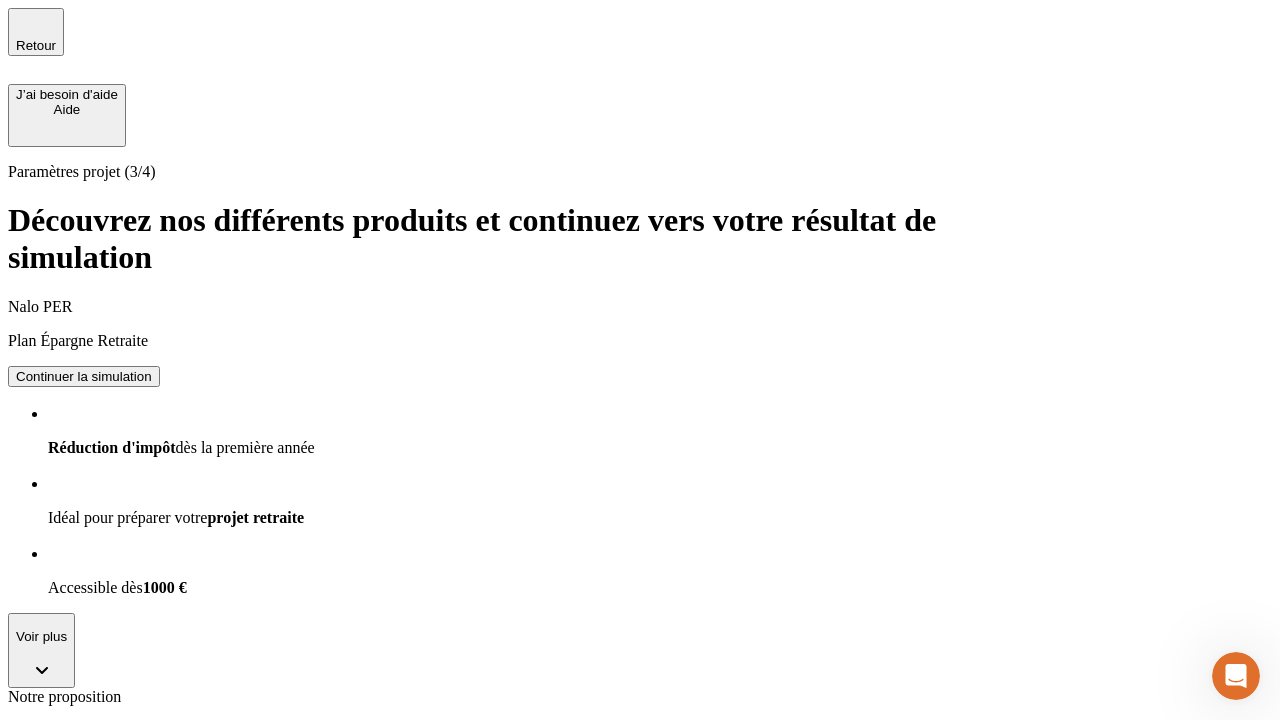 click on "Continuer la simulation" at bounding box center [84, 800] 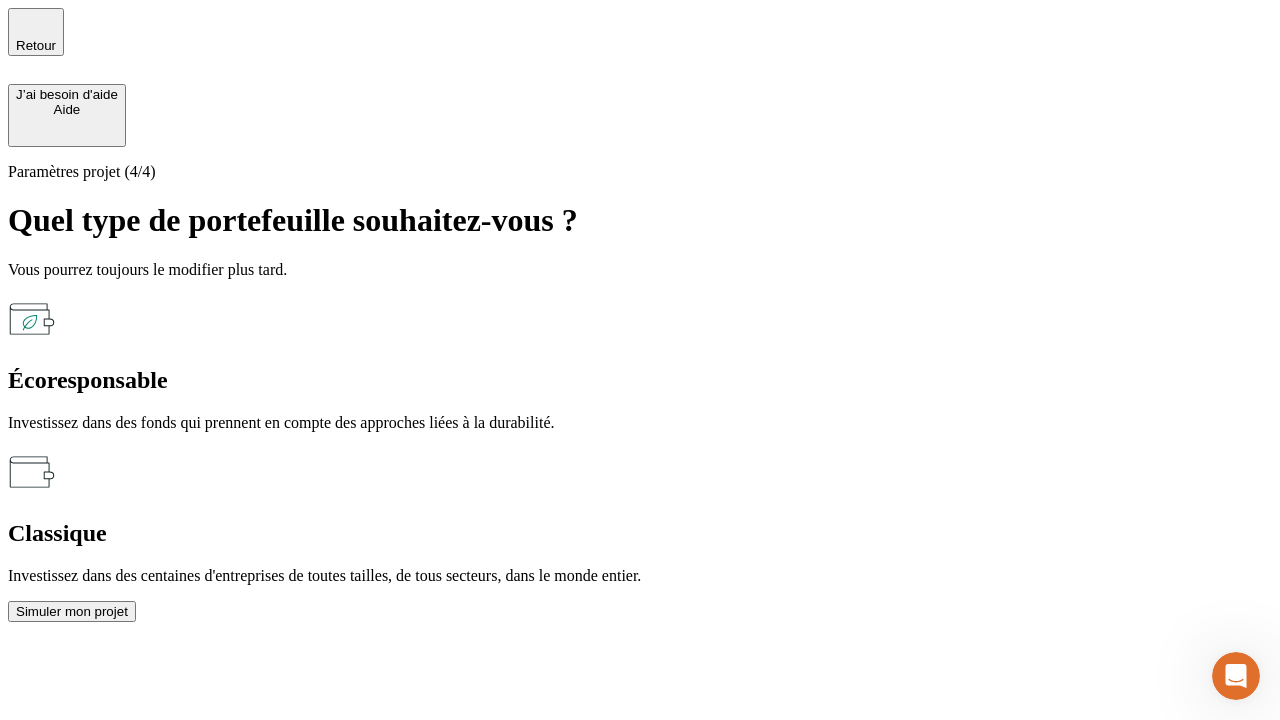 click on "Classique" at bounding box center [640, 533] 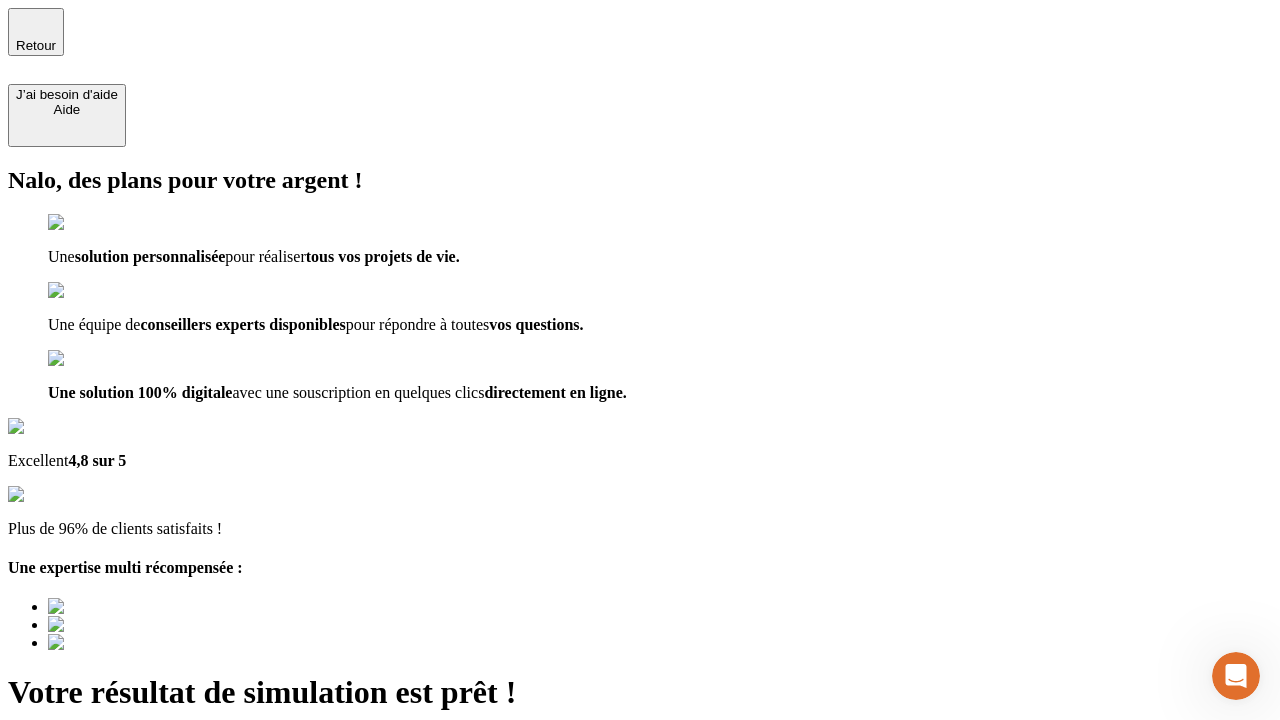 click on "Découvrir ma simulation" at bounding box center (87, 881) 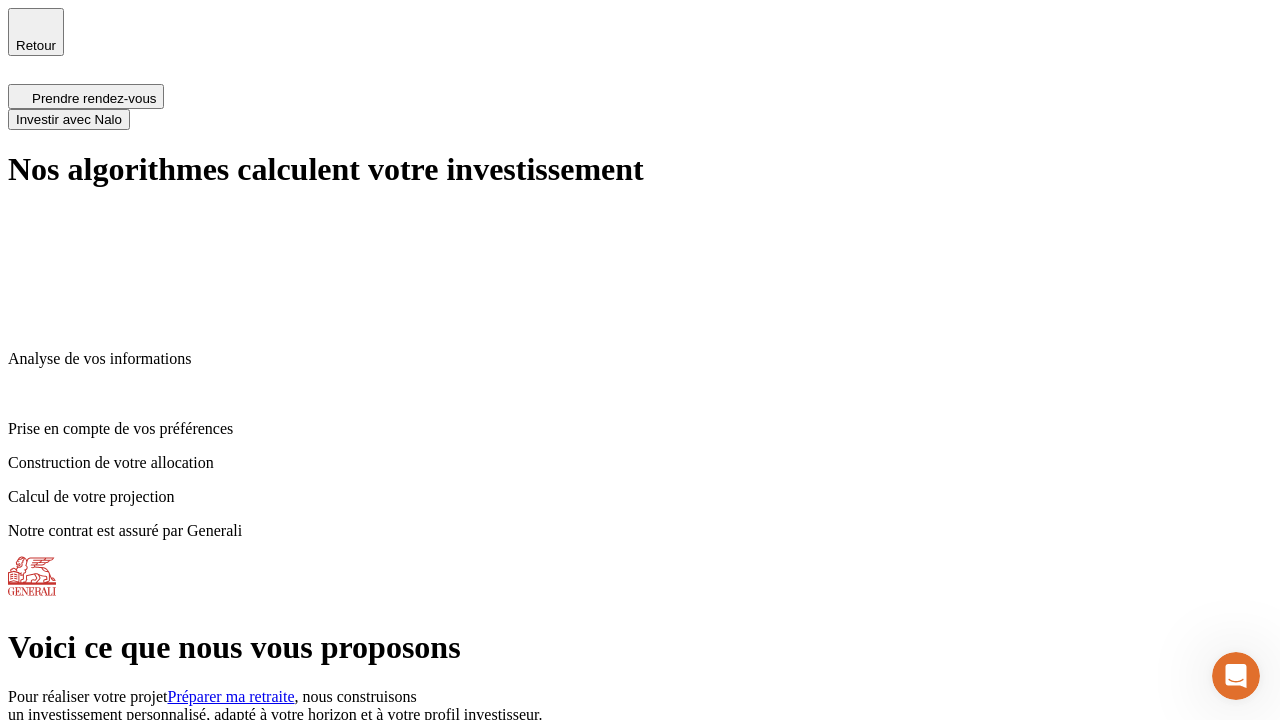 scroll, scrollTop: 8, scrollLeft: 0, axis: vertical 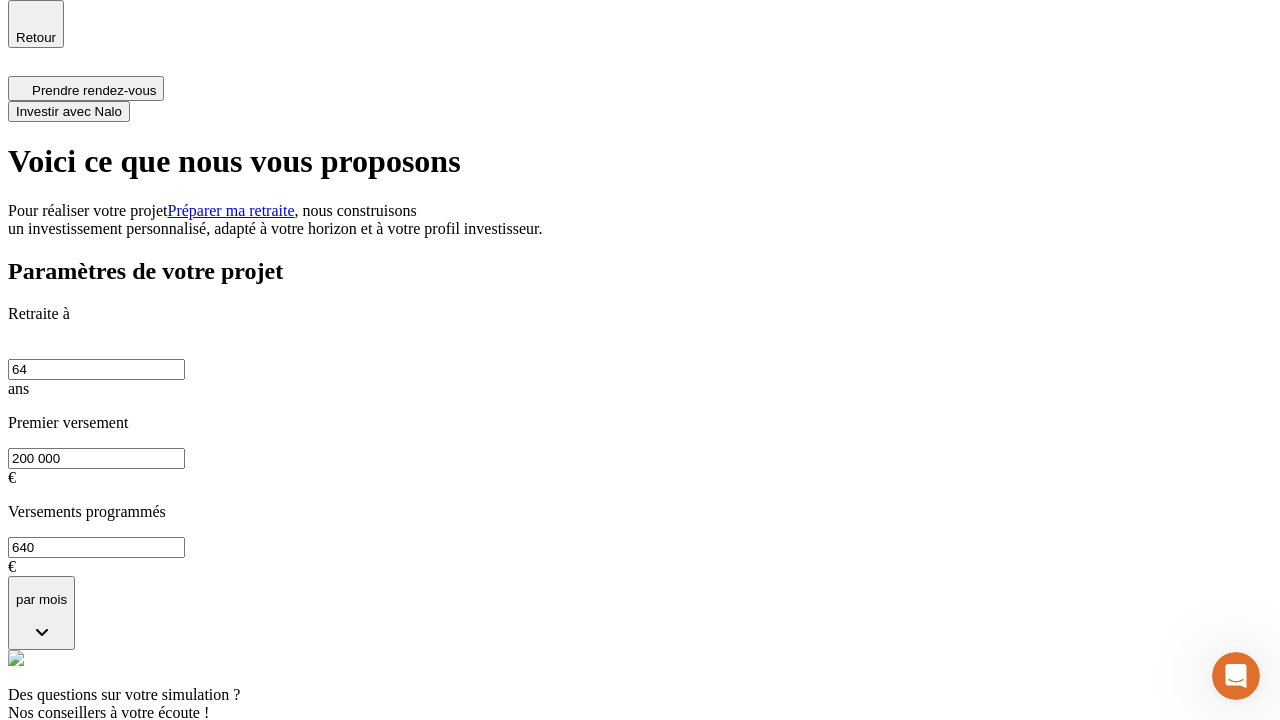 click on "Investir avec Nalo" at bounding box center (69, 111) 